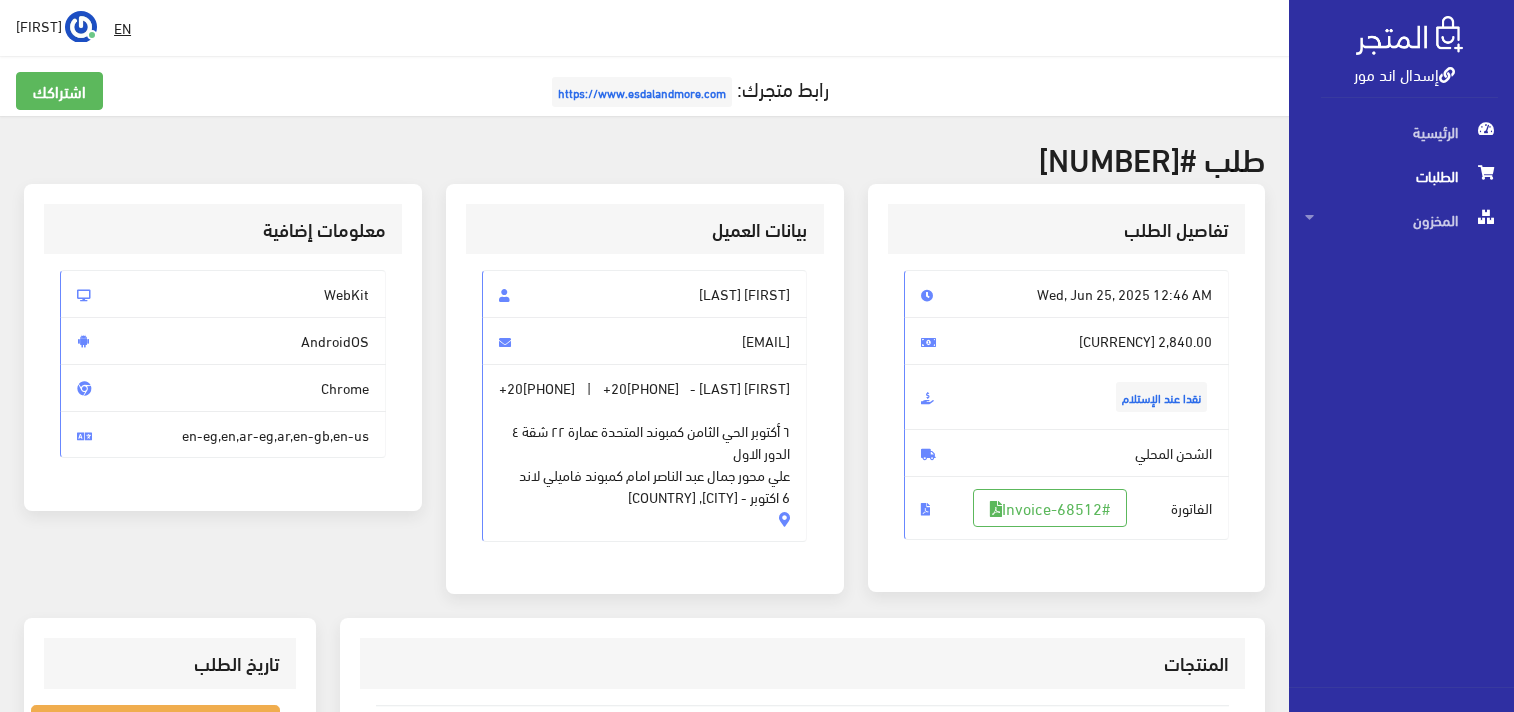 scroll, scrollTop: 0, scrollLeft: 0, axis: both 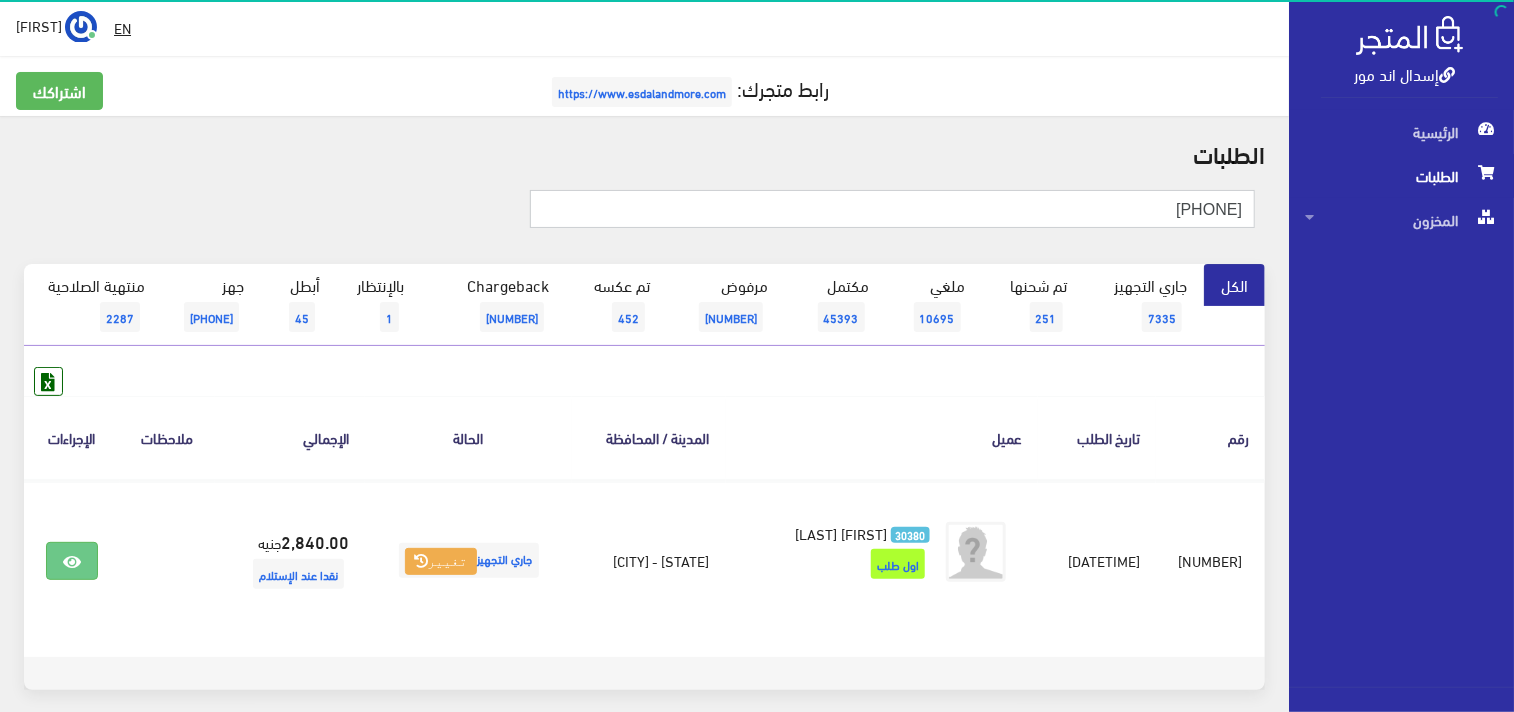 click on "01120381135" at bounding box center [893, 209] 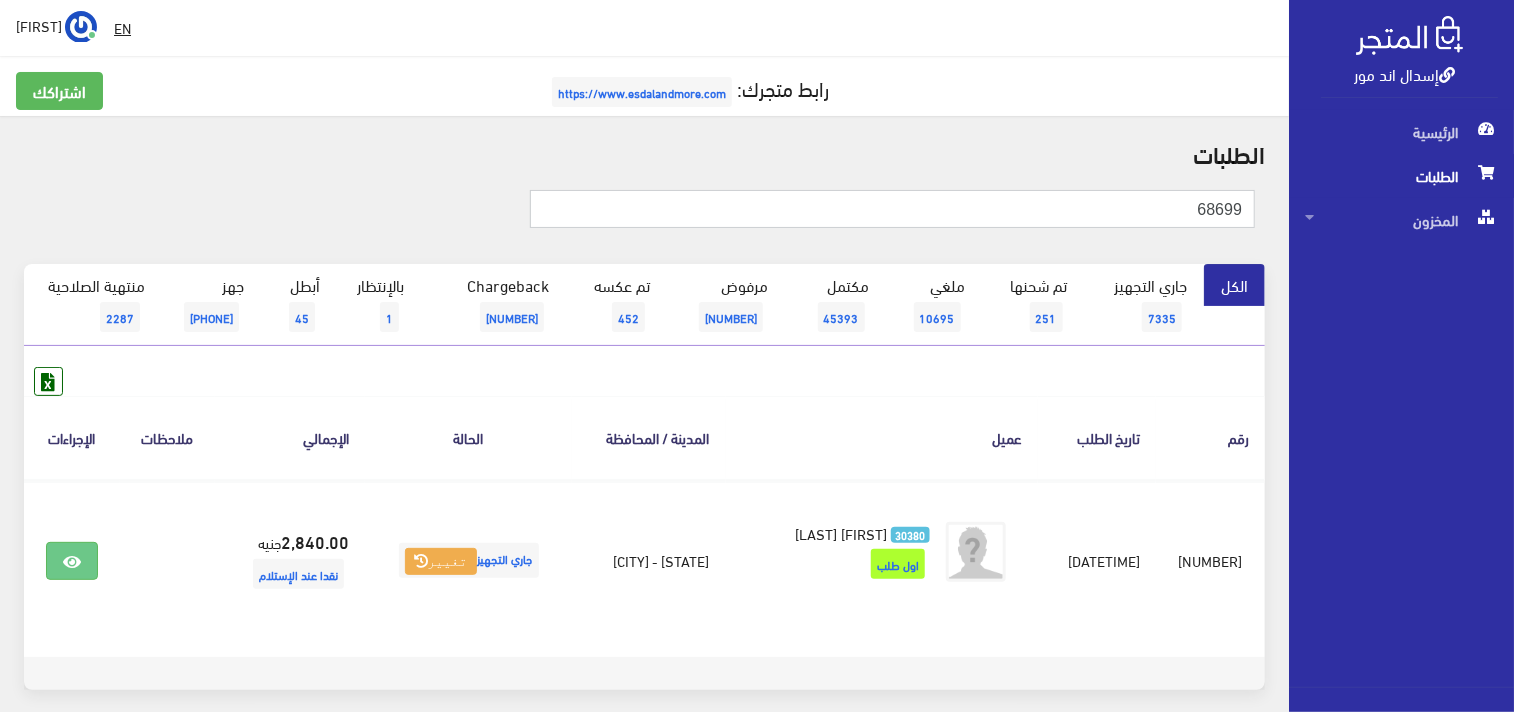 type on "68699" 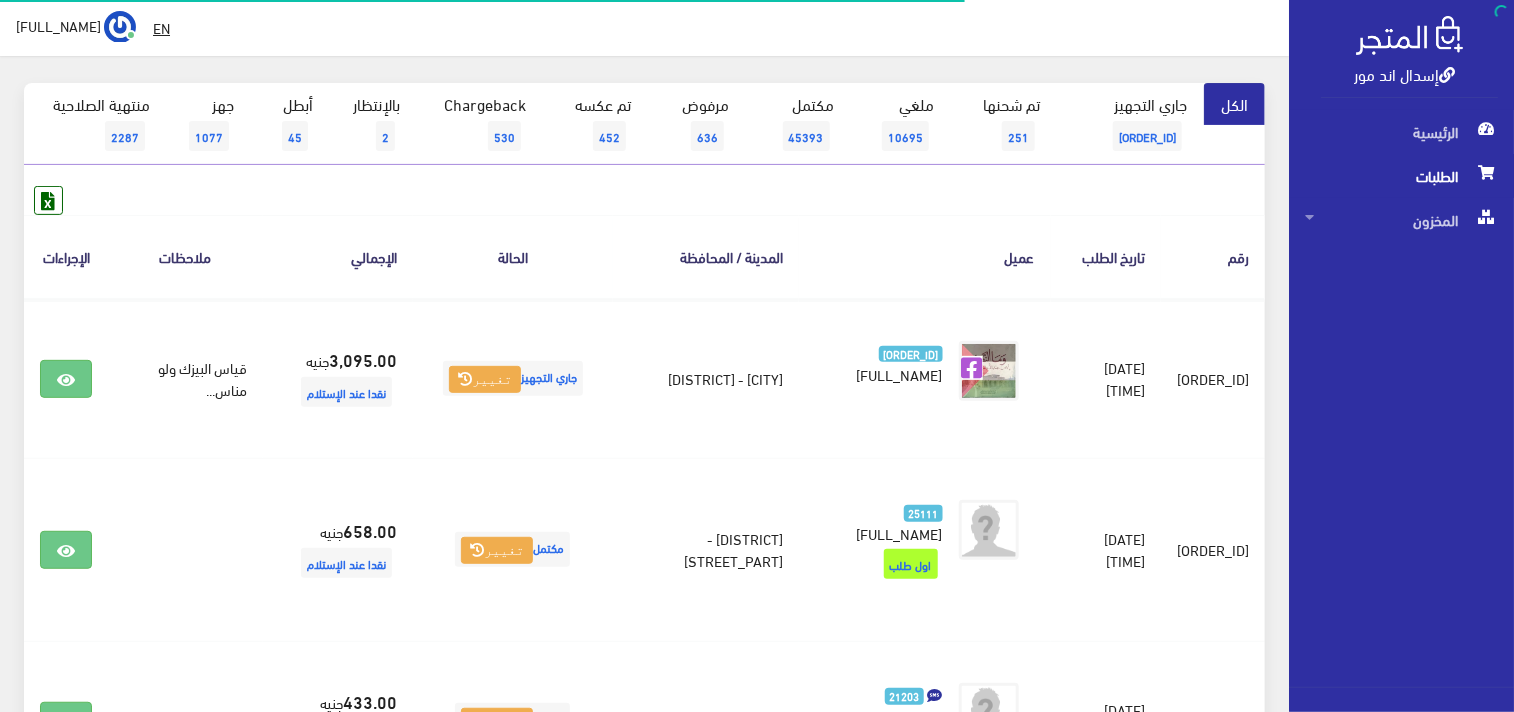 scroll, scrollTop: 222, scrollLeft: 0, axis: vertical 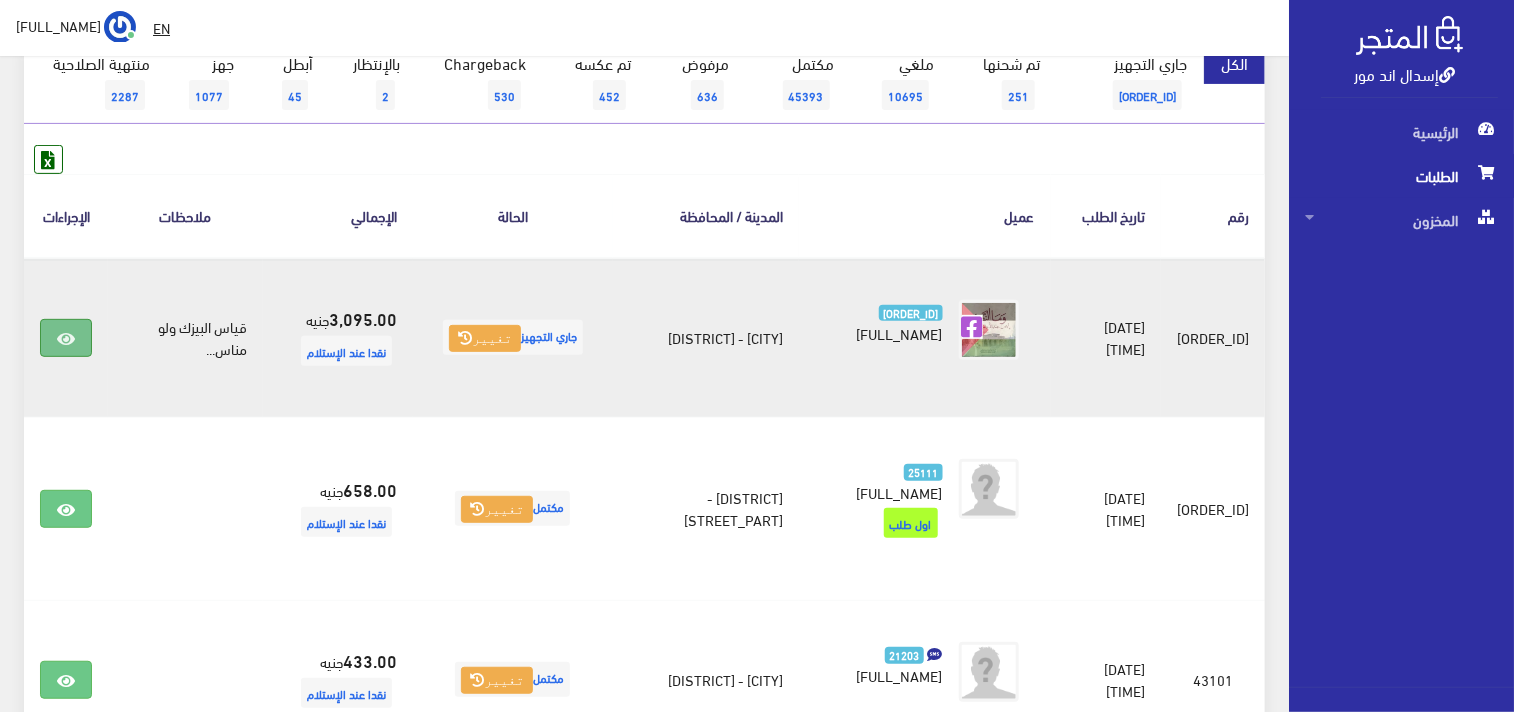 click at bounding box center (66, 338) 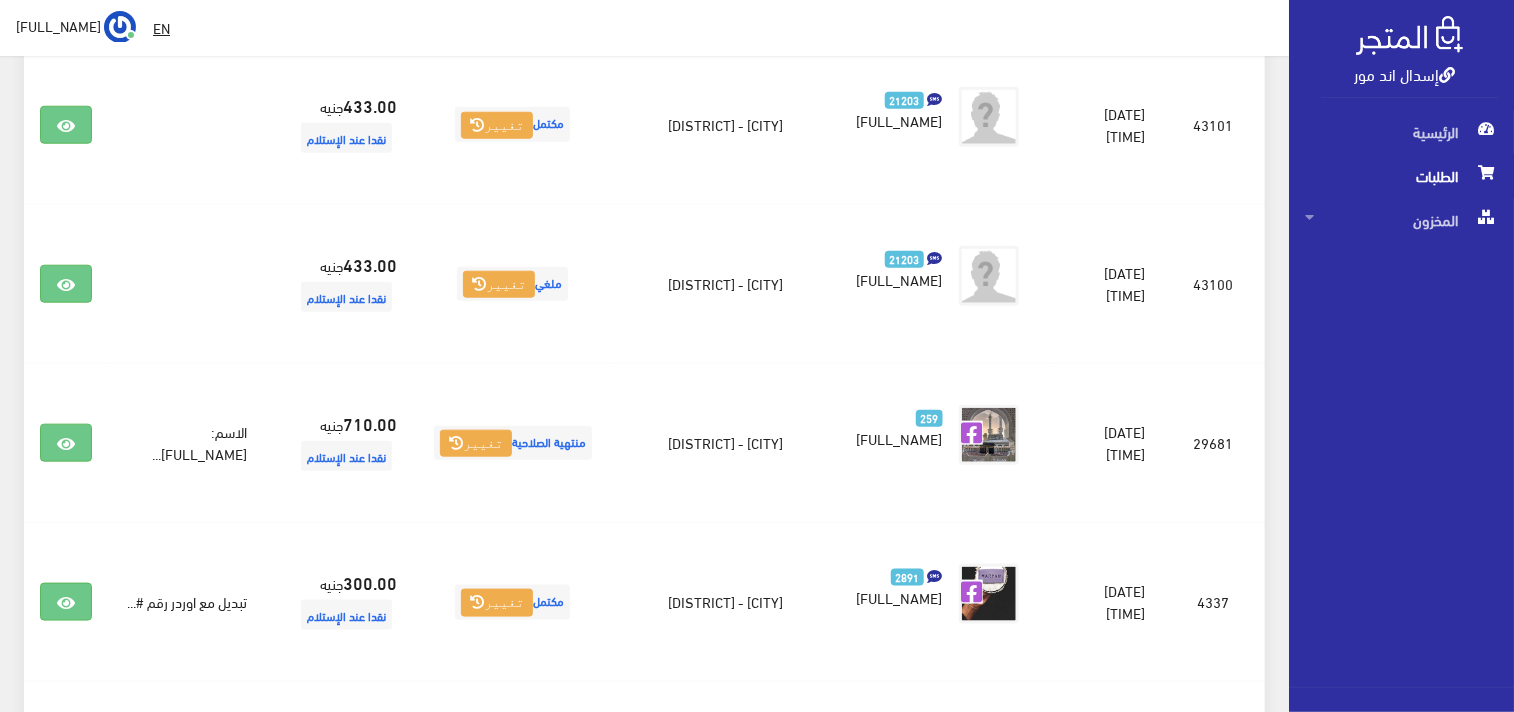 scroll, scrollTop: 111, scrollLeft: 0, axis: vertical 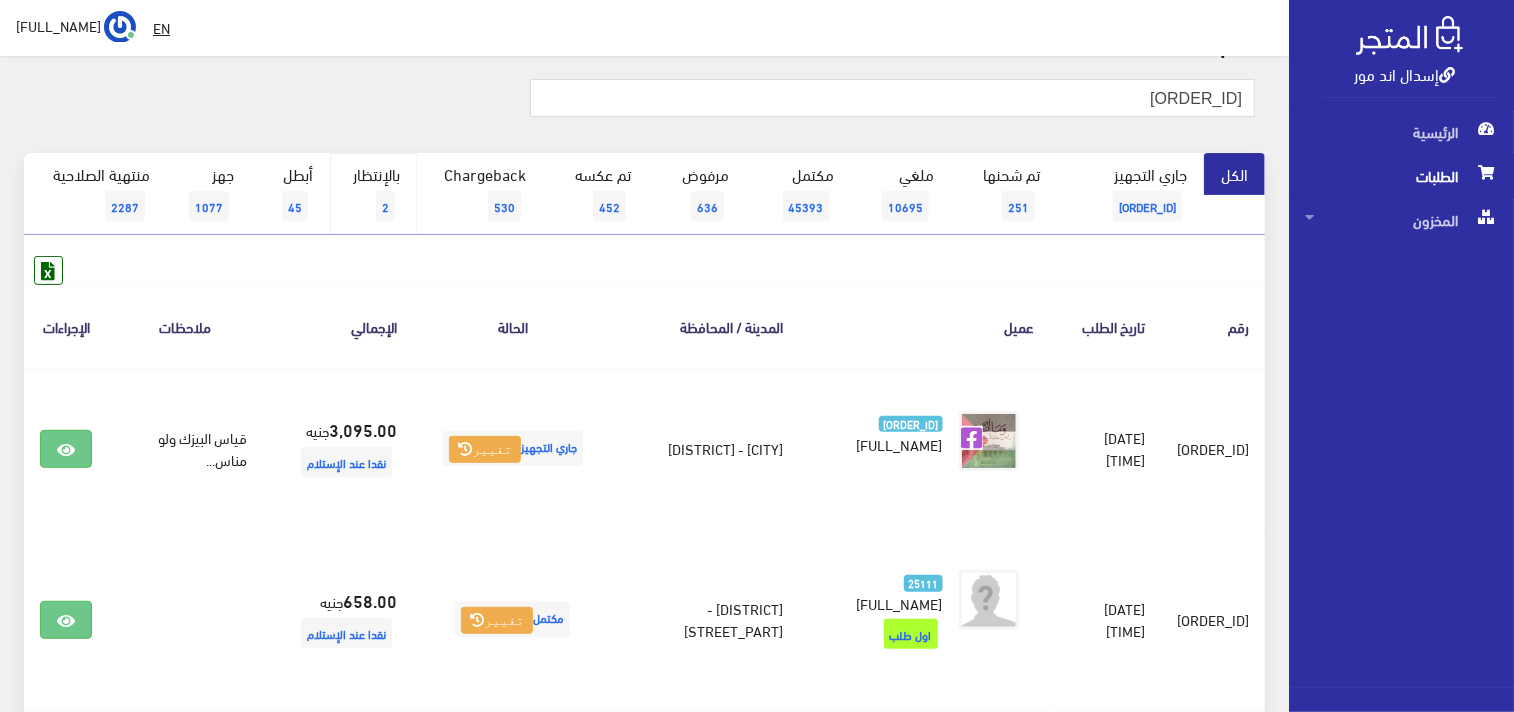 click on "بالإنتظار
2" at bounding box center (373, 194) 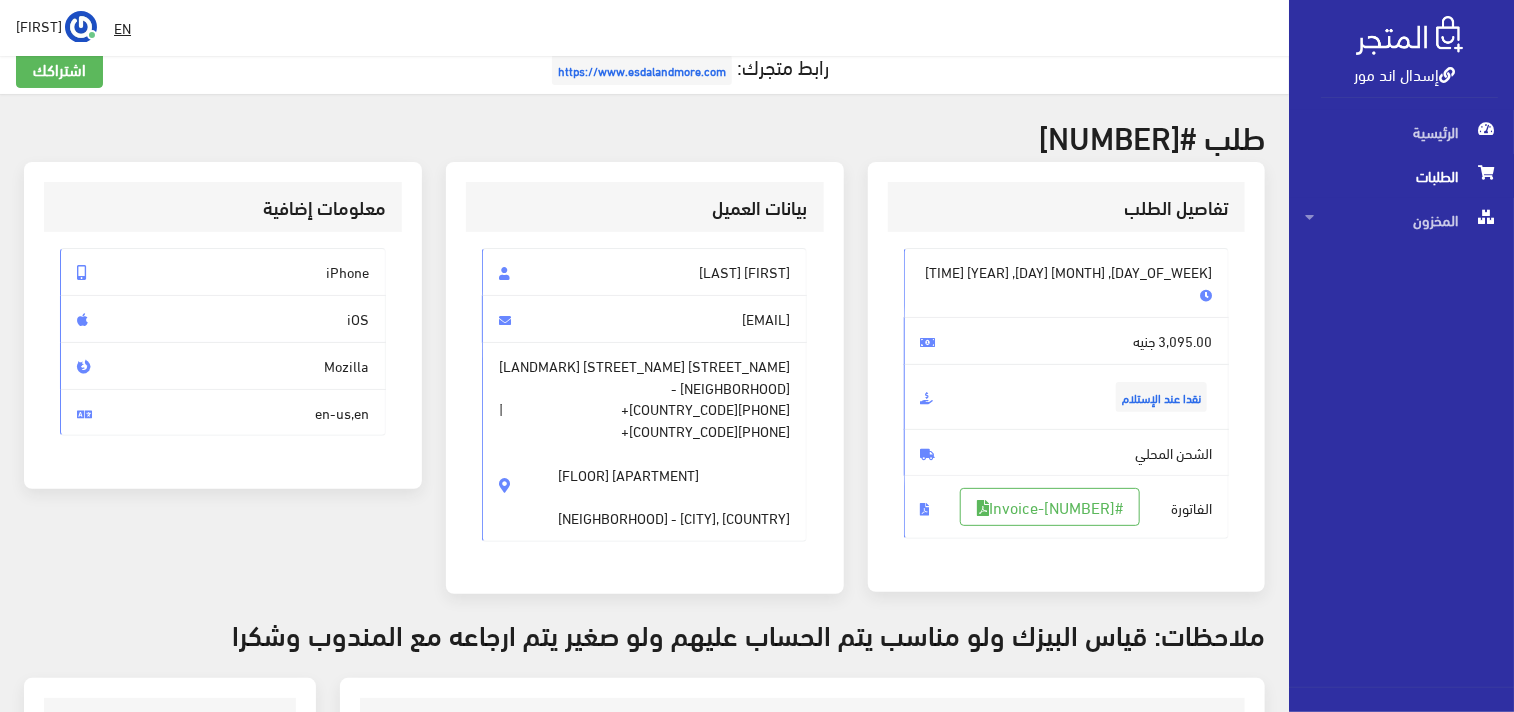 scroll, scrollTop: 0, scrollLeft: 0, axis: both 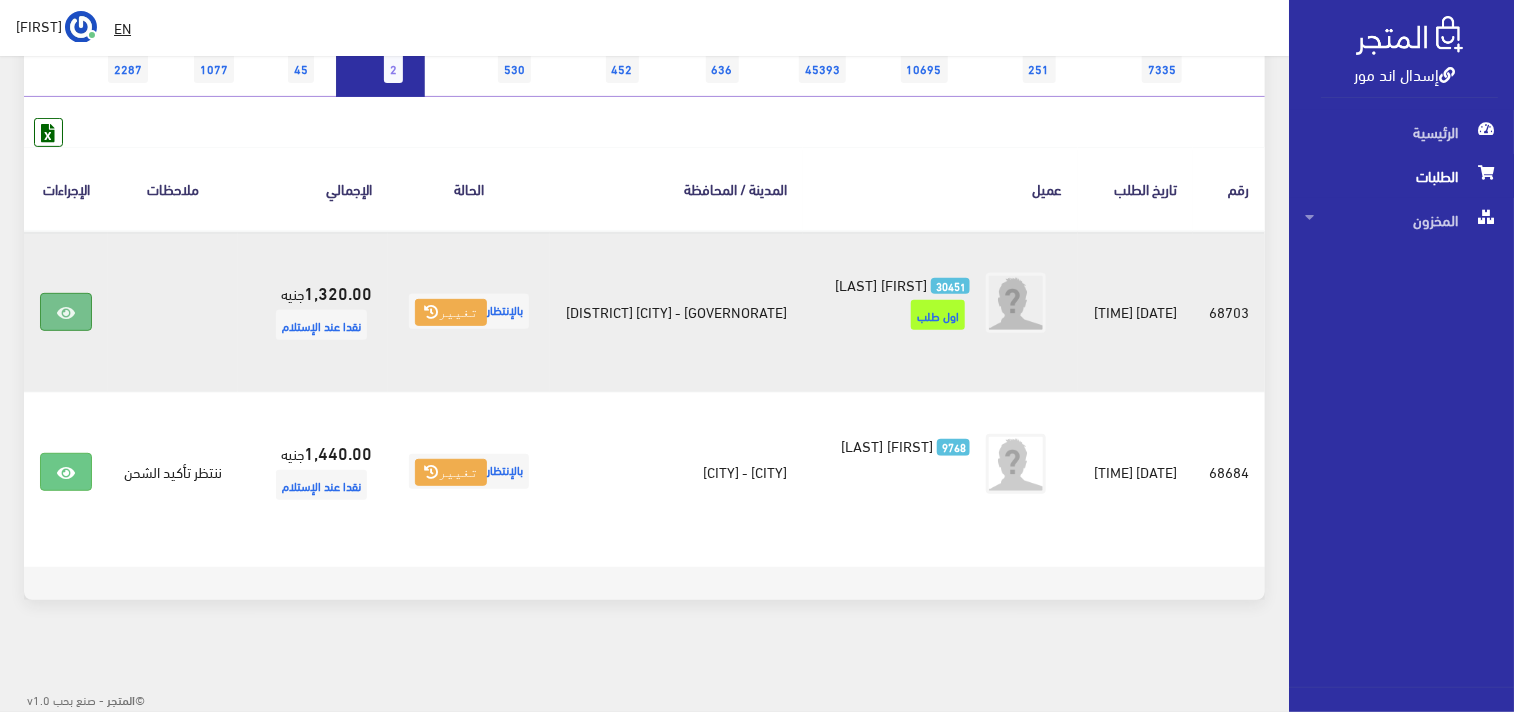 click at bounding box center [66, 312] 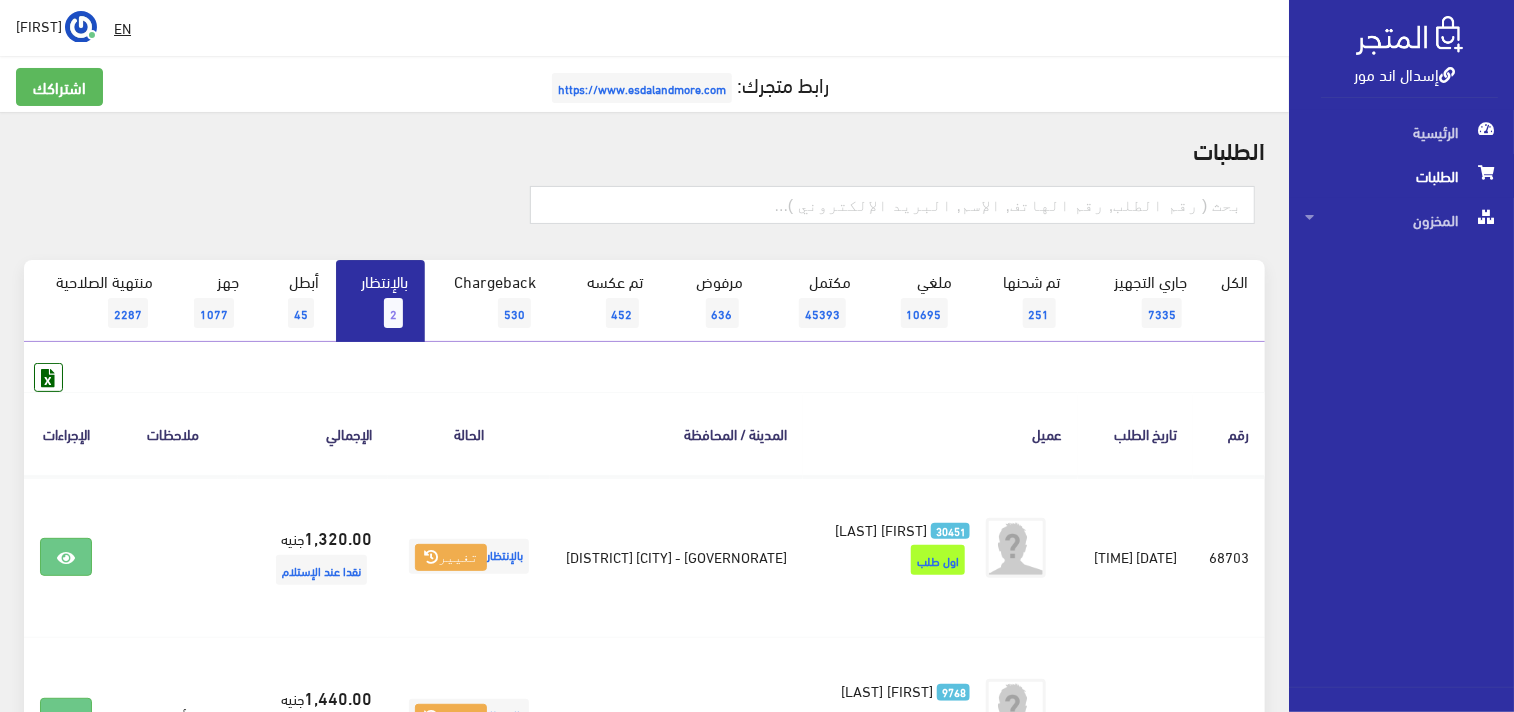 scroll, scrollTop: 0, scrollLeft: 0, axis: both 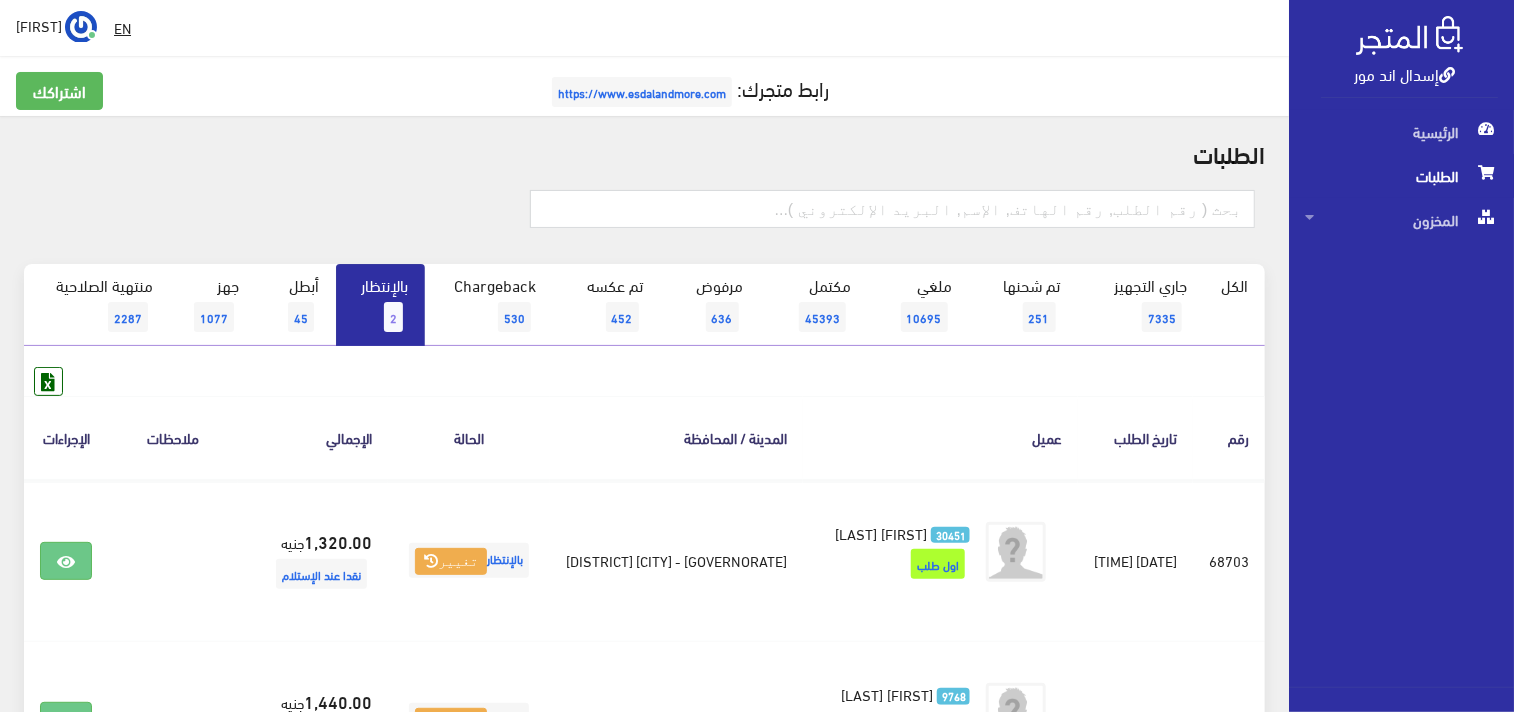 click on "2" at bounding box center [393, 317] 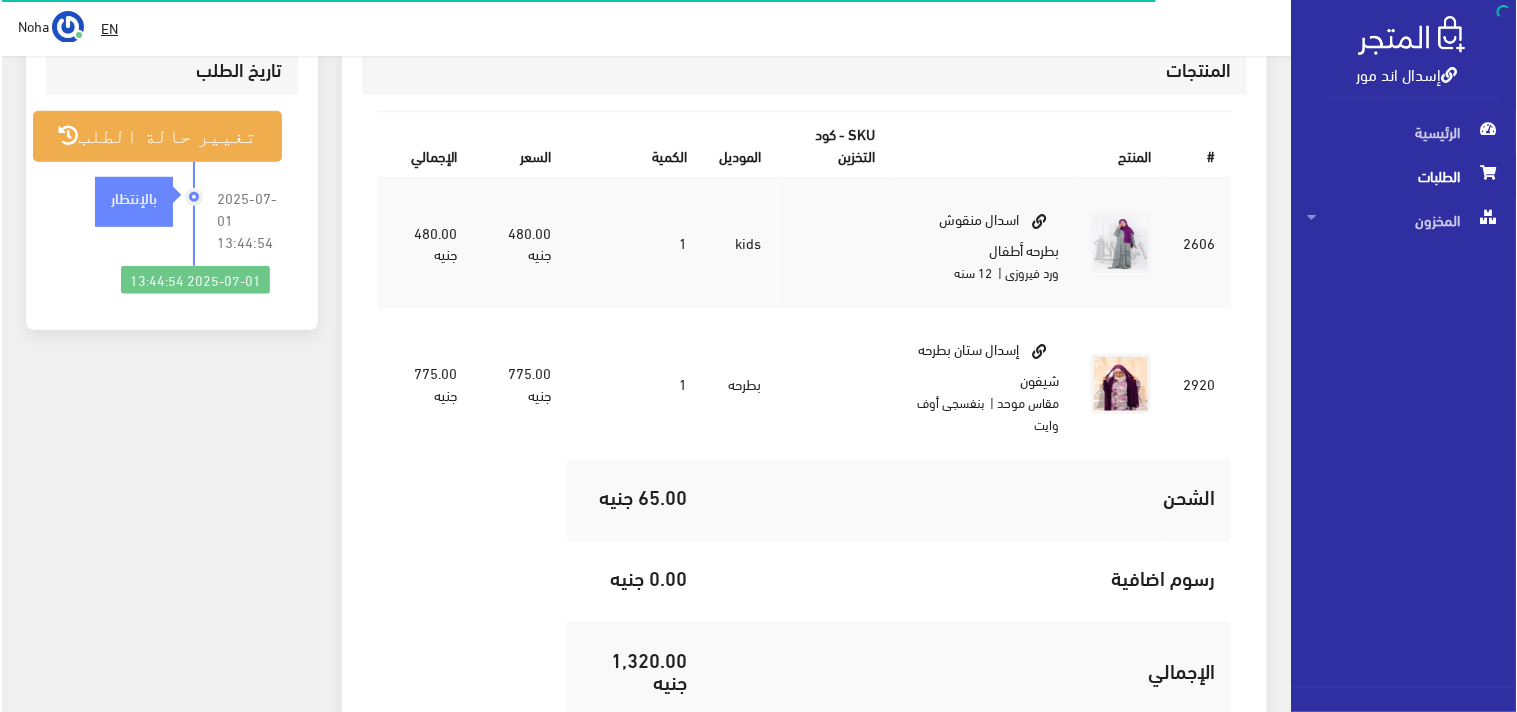 scroll, scrollTop: 555, scrollLeft: 0, axis: vertical 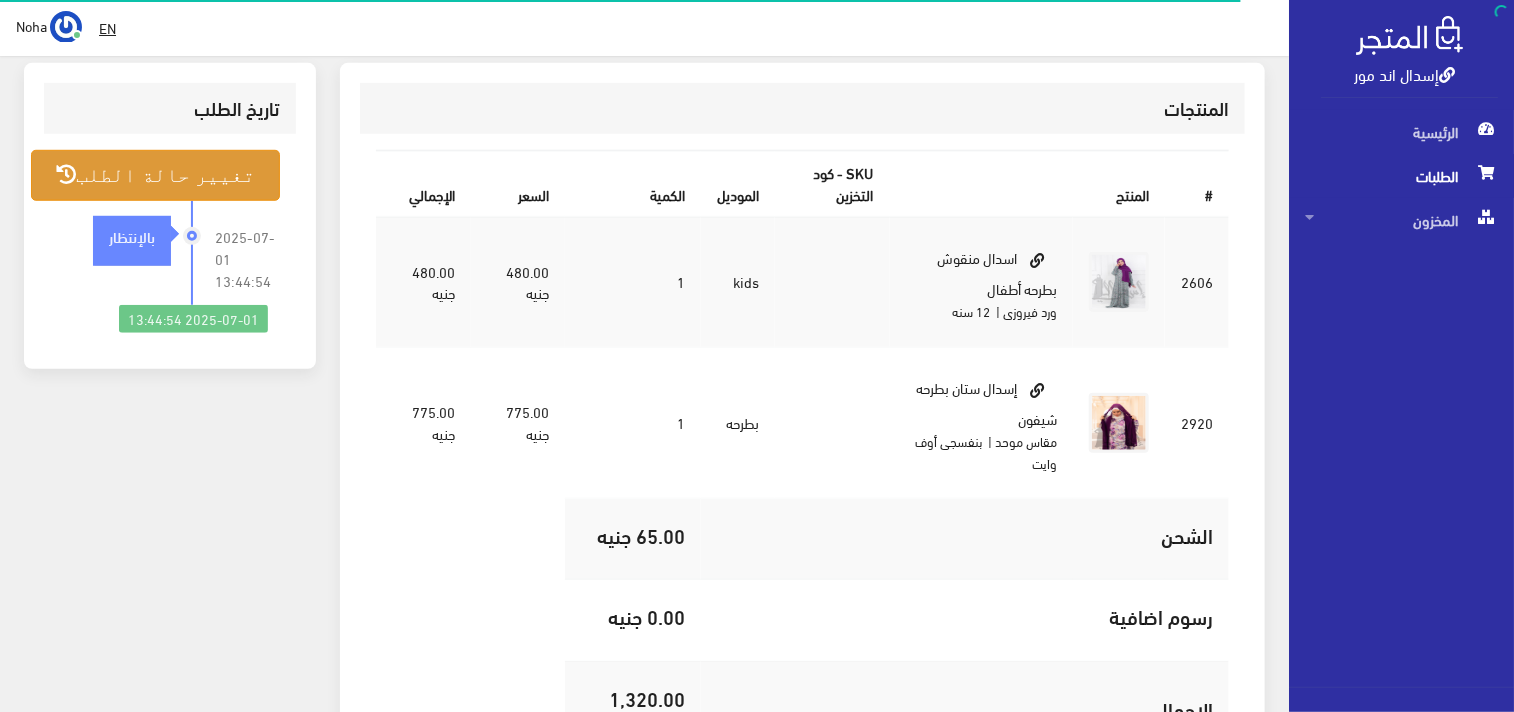 click on "تغيير حالة الطلب" at bounding box center (155, 175) 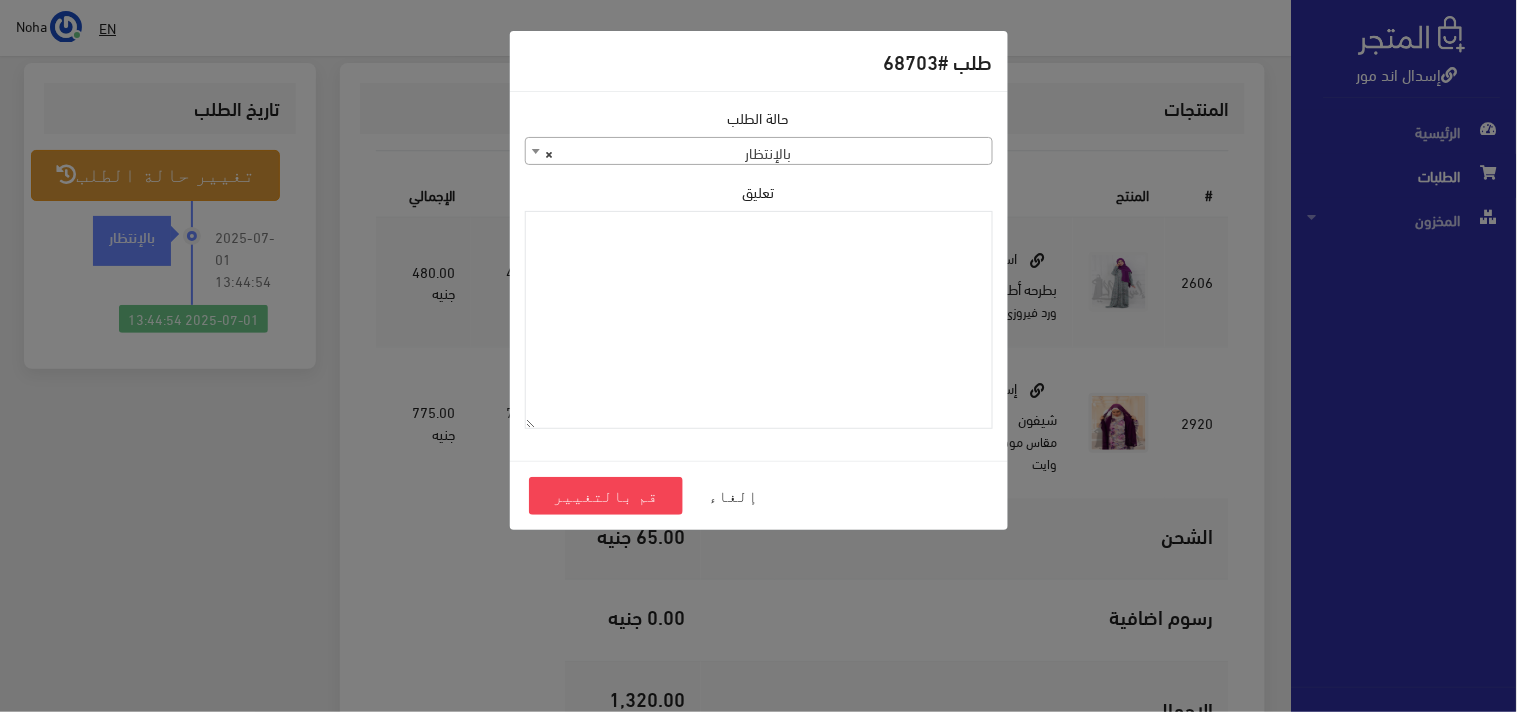 click at bounding box center (536, 151) 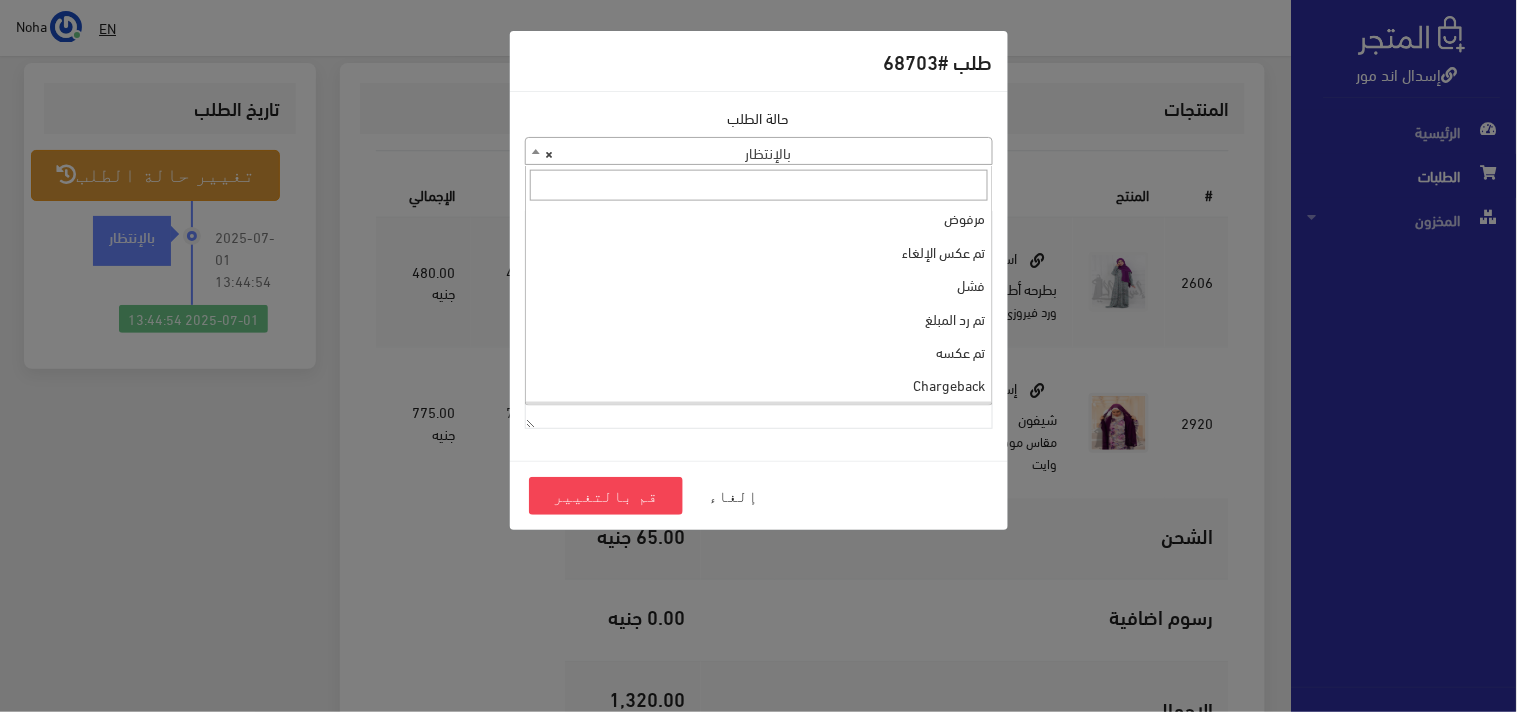 scroll, scrollTop: 0, scrollLeft: 0, axis: both 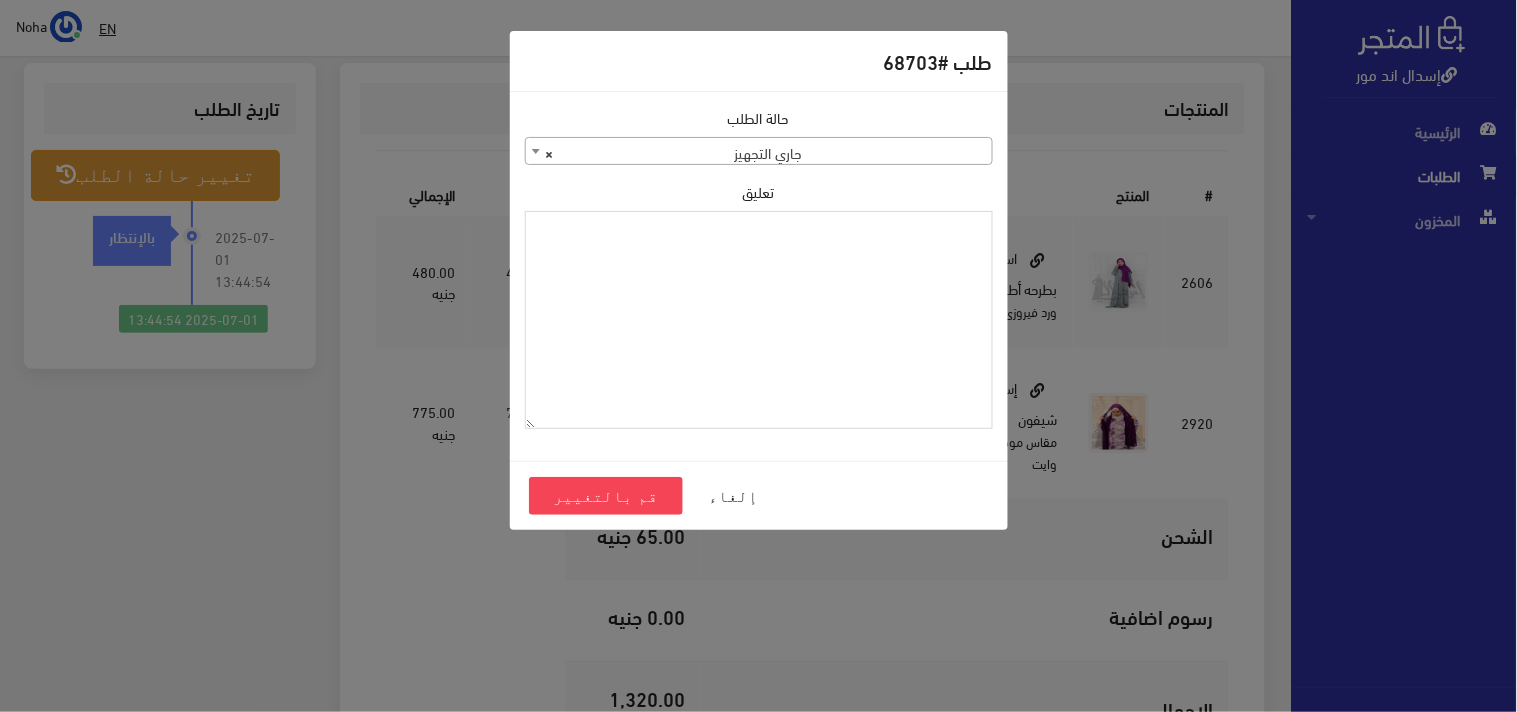 paste on "1093029" 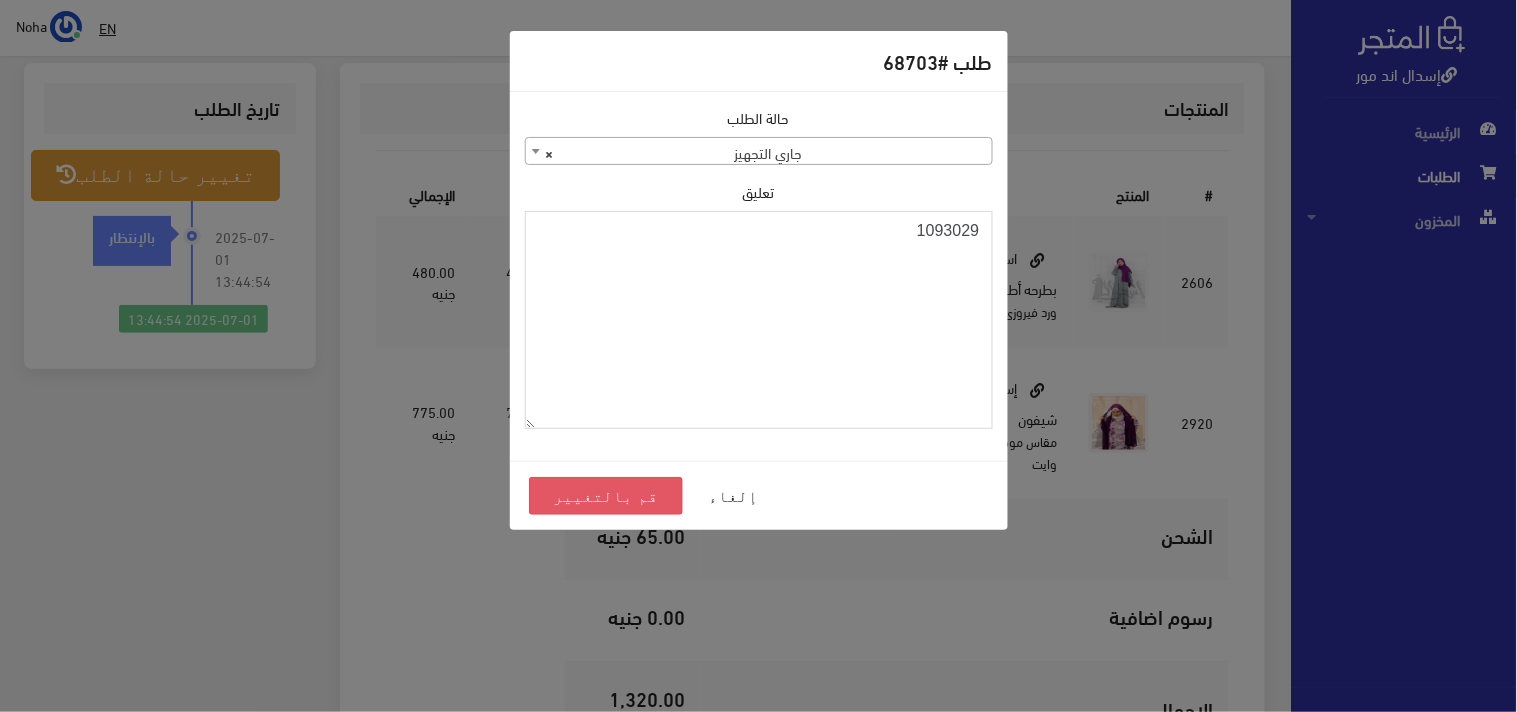 type on "1093029" 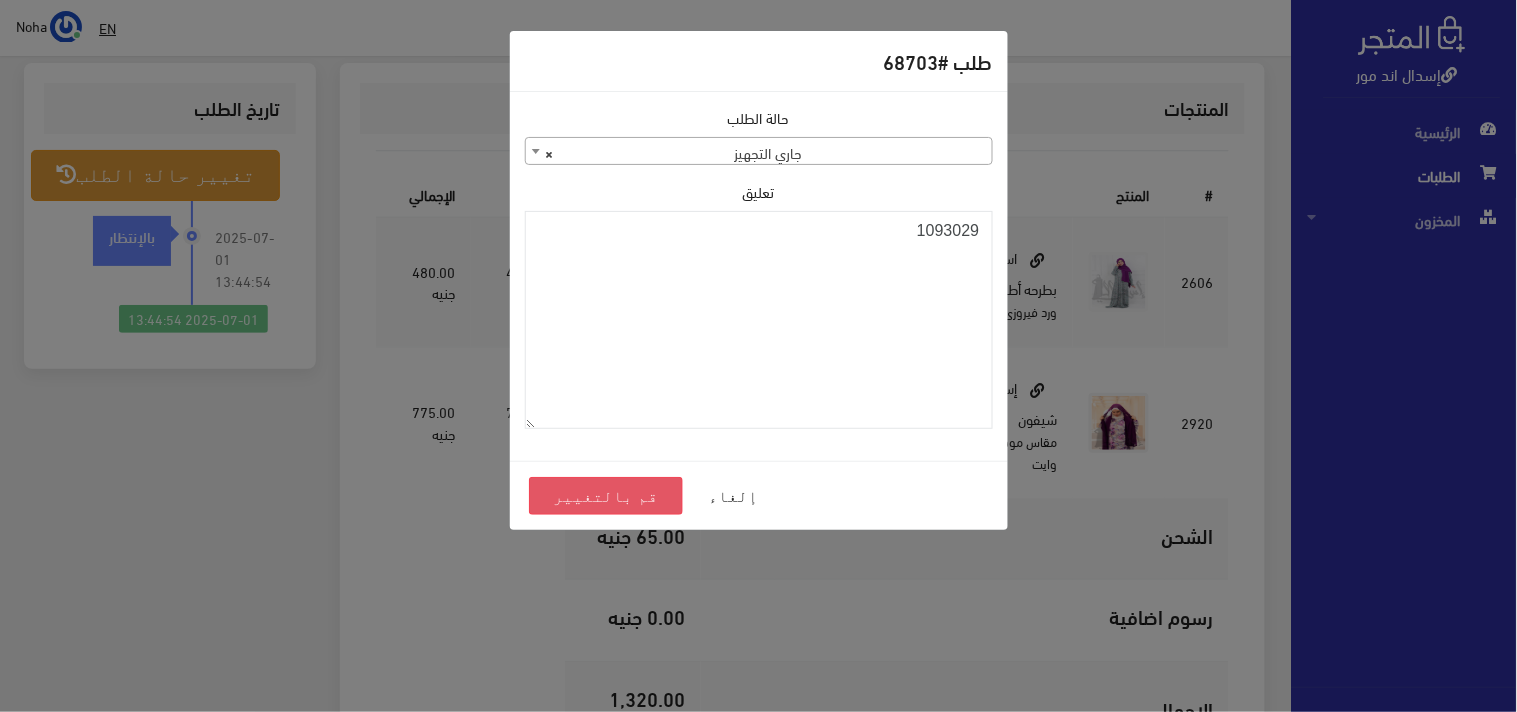 click on "قم بالتغيير" at bounding box center [606, 496] 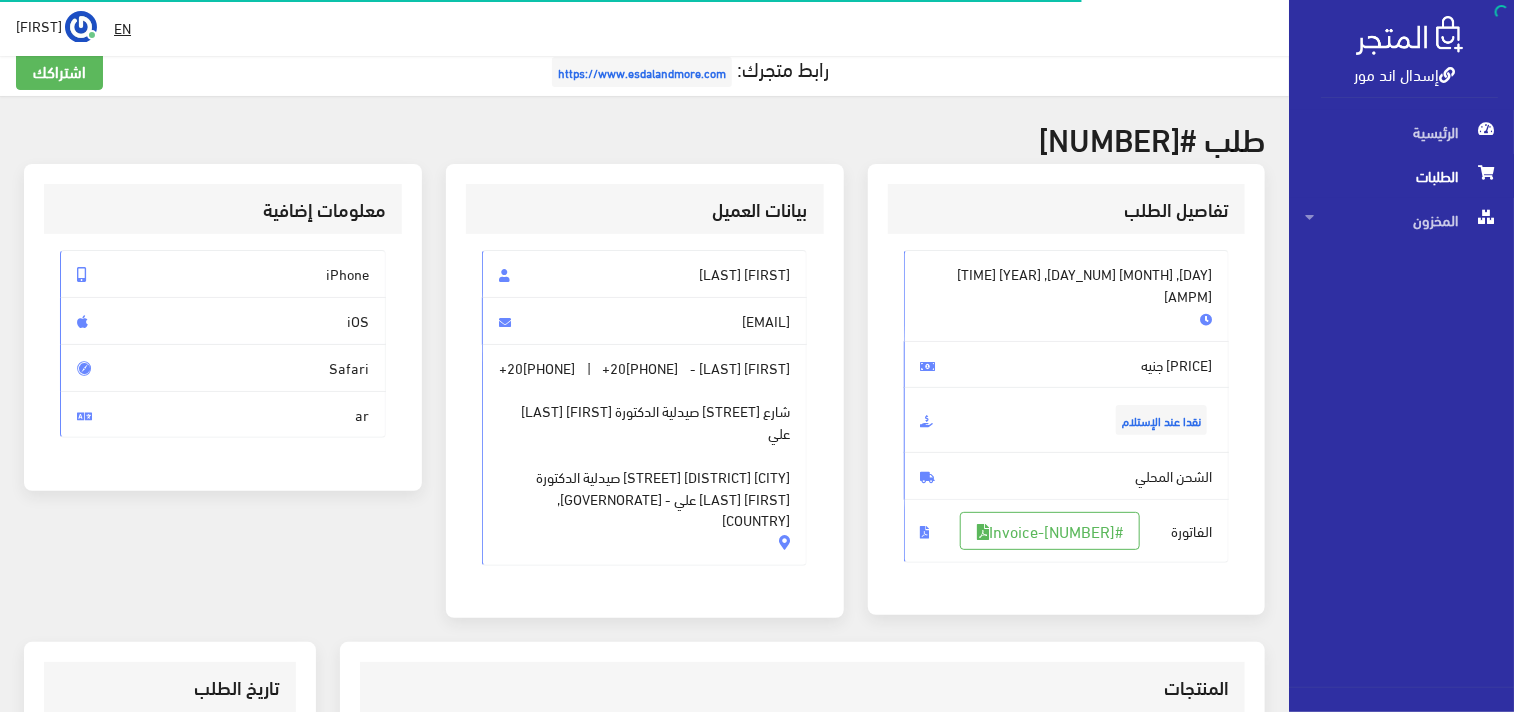 scroll, scrollTop: 0, scrollLeft: 0, axis: both 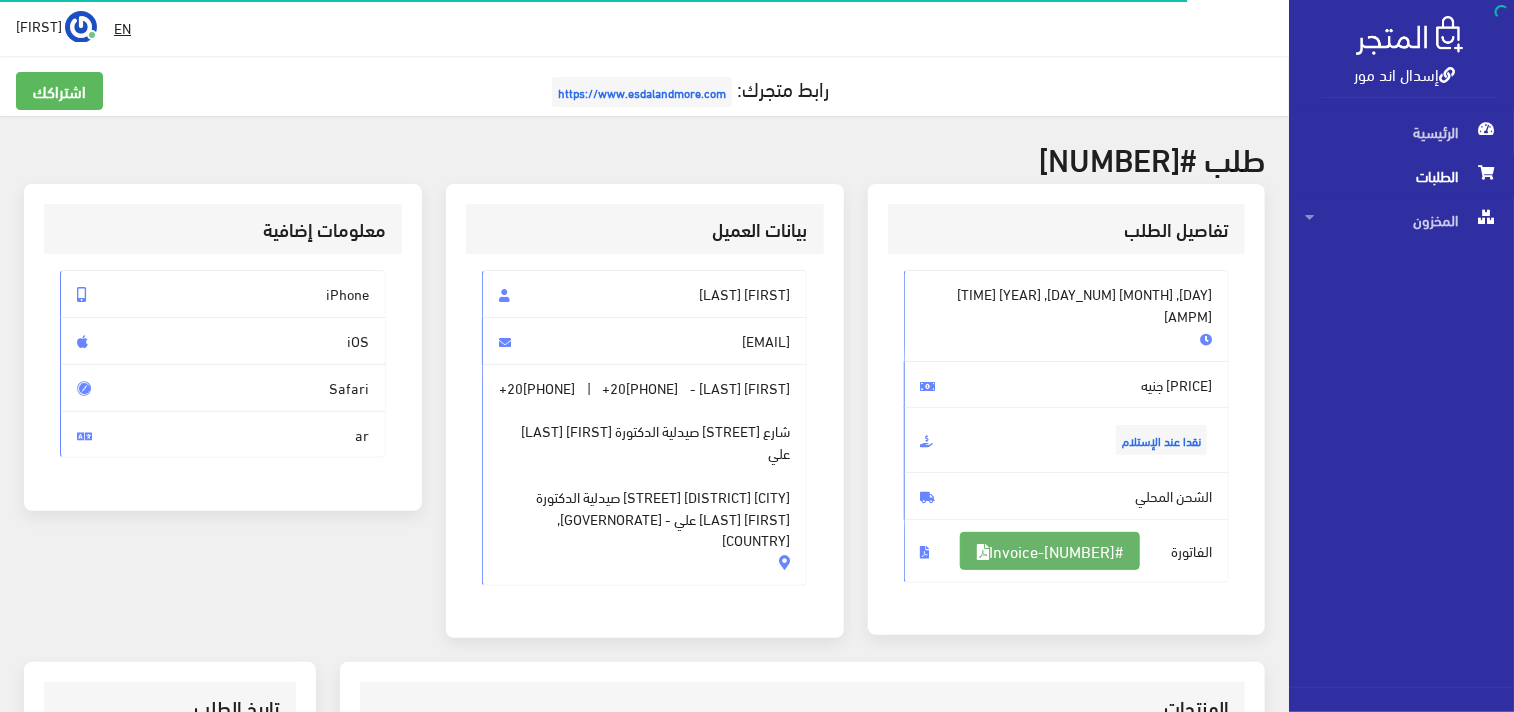 click on "#Invoice-68703" at bounding box center (1050, 551) 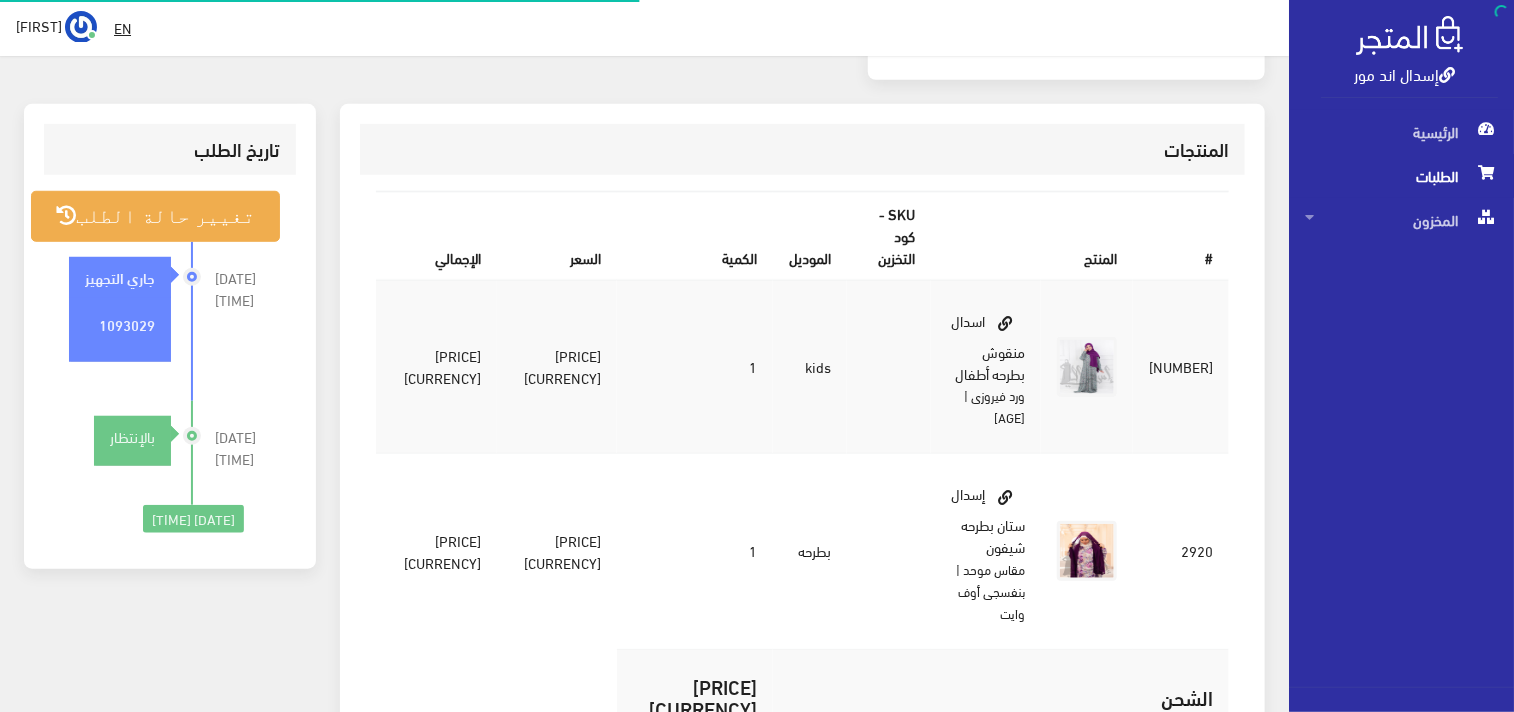 scroll, scrollTop: 555, scrollLeft: 0, axis: vertical 